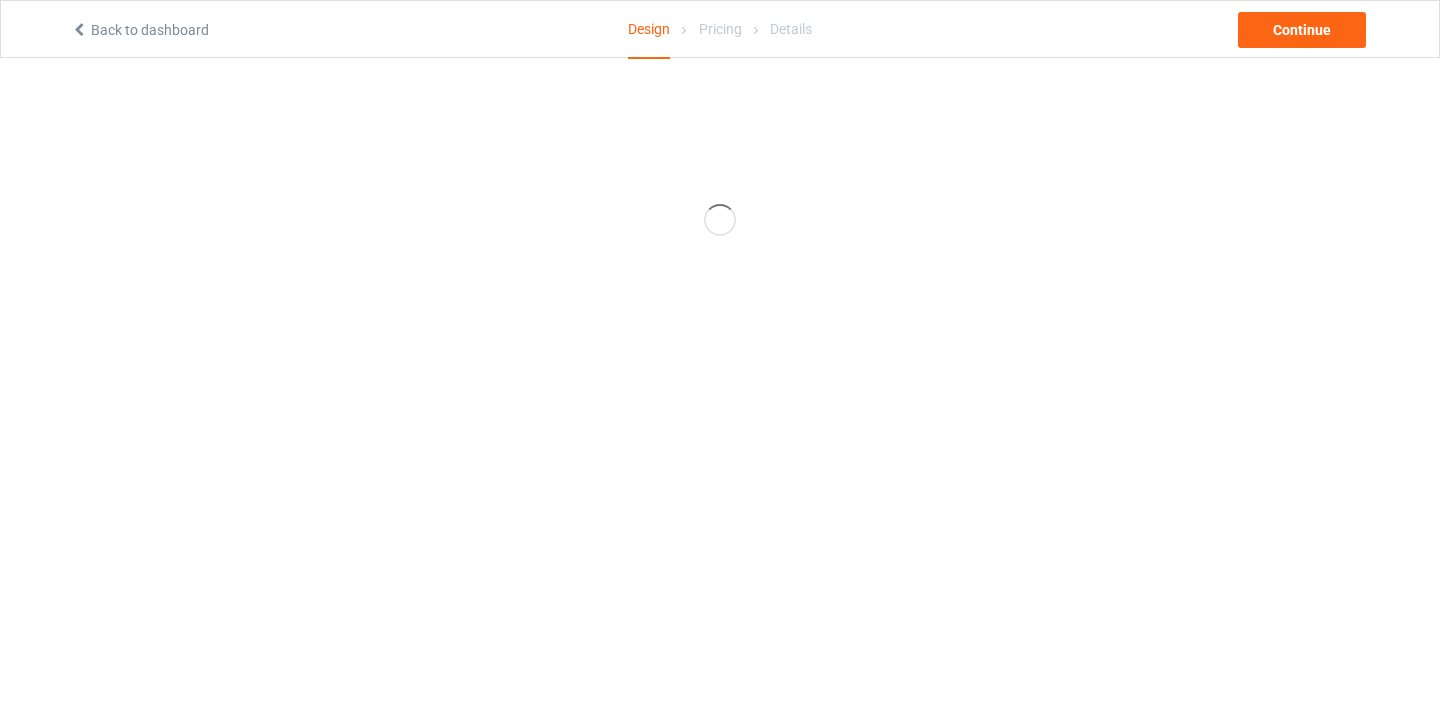 scroll, scrollTop: 0, scrollLeft: 0, axis: both 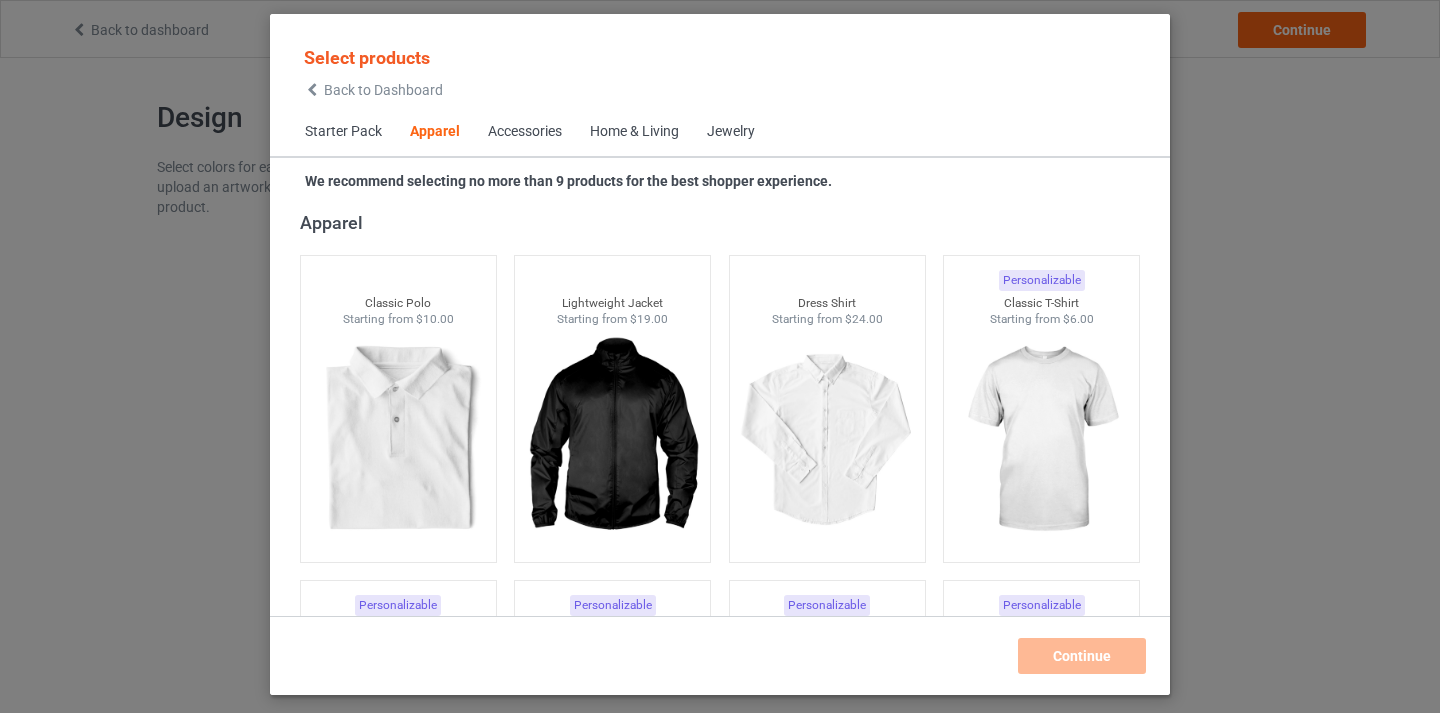 click on "Starter Pack" at bounding box center (343, 132) 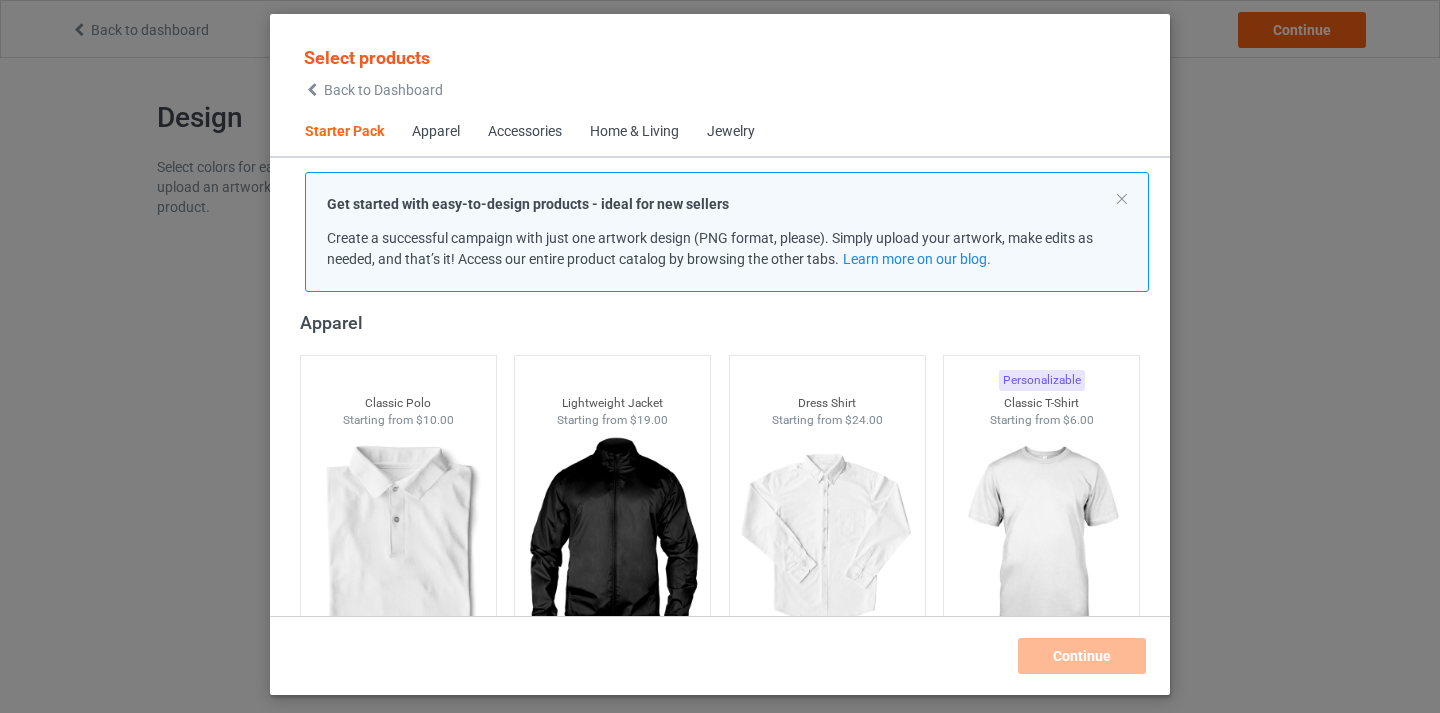 scroll, scrollTop: 25, scrollLeft: 0, axis: vertical 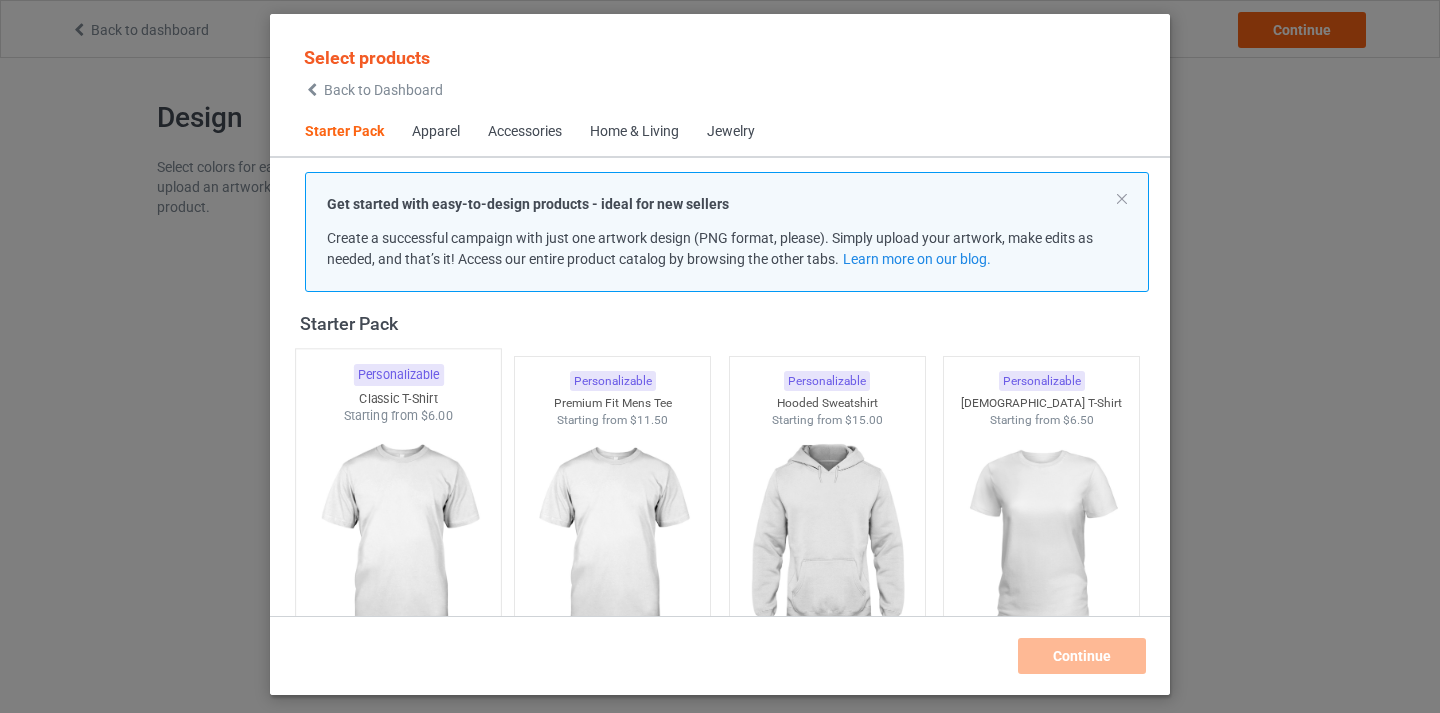 click at bounding box center [398, 542] 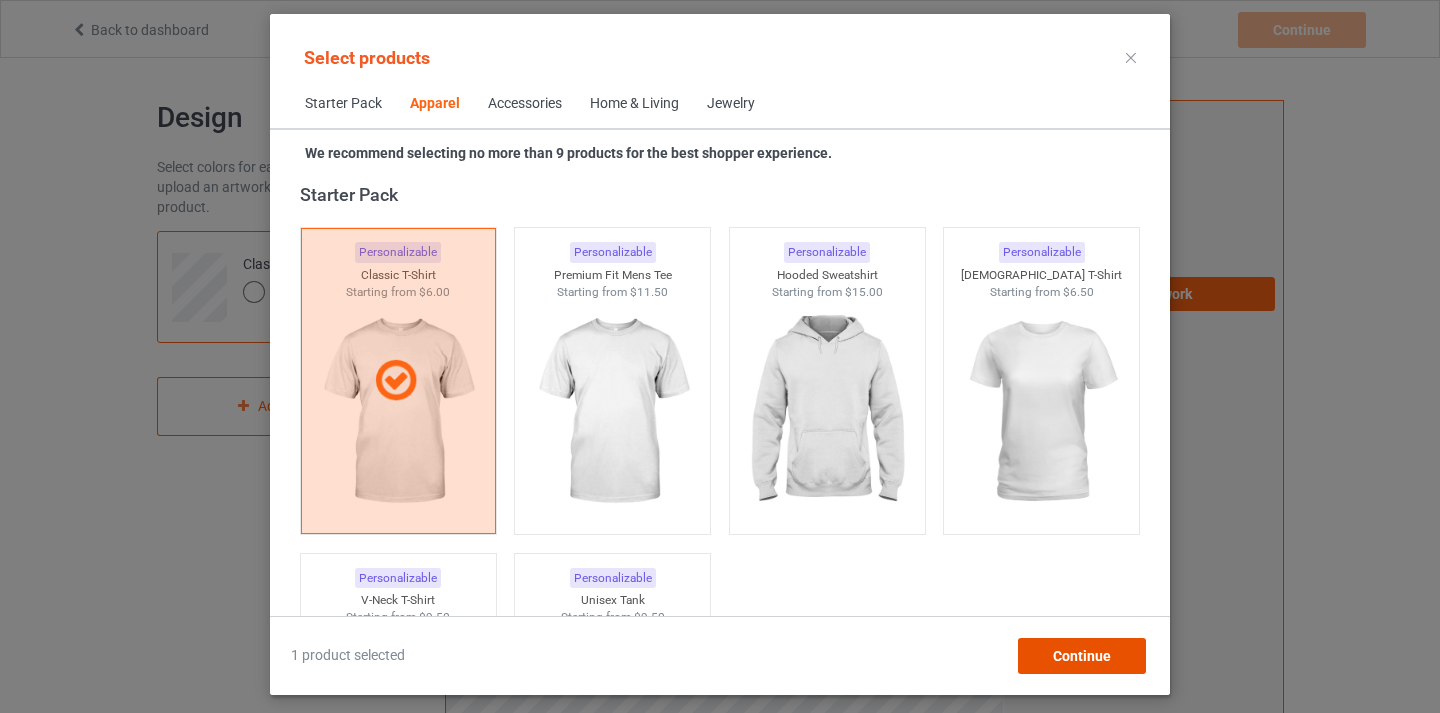 click on "Continue" at bounding box center (1082, 656) 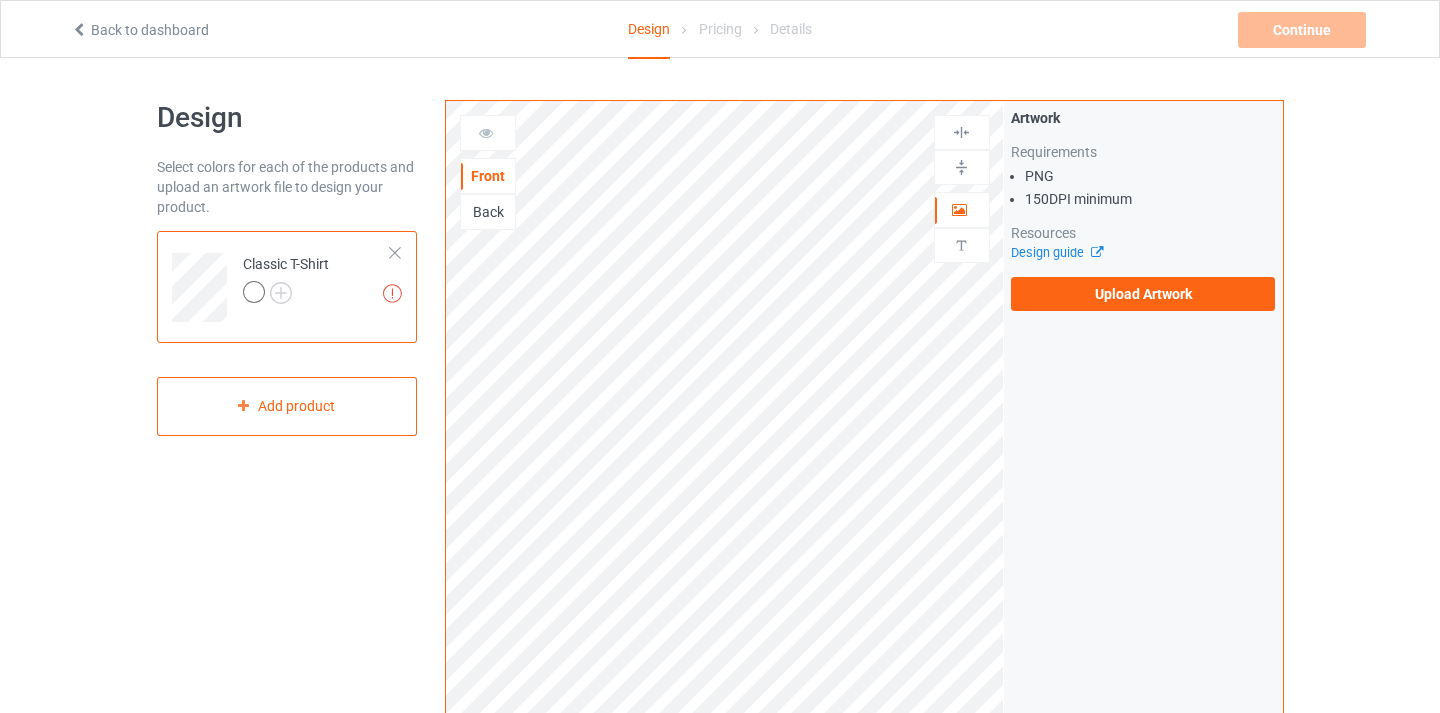 click at bounding box center (286, 295) 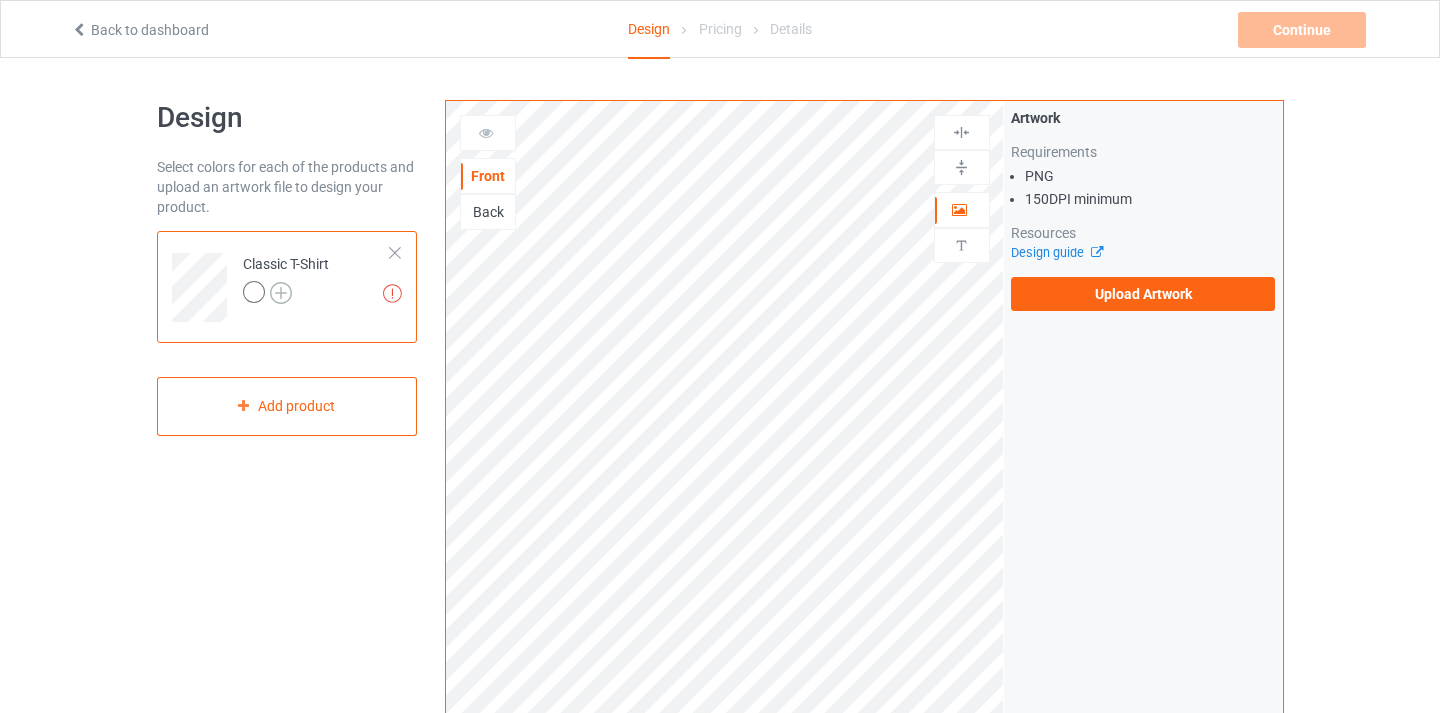 click at bounding box center [281, 293] 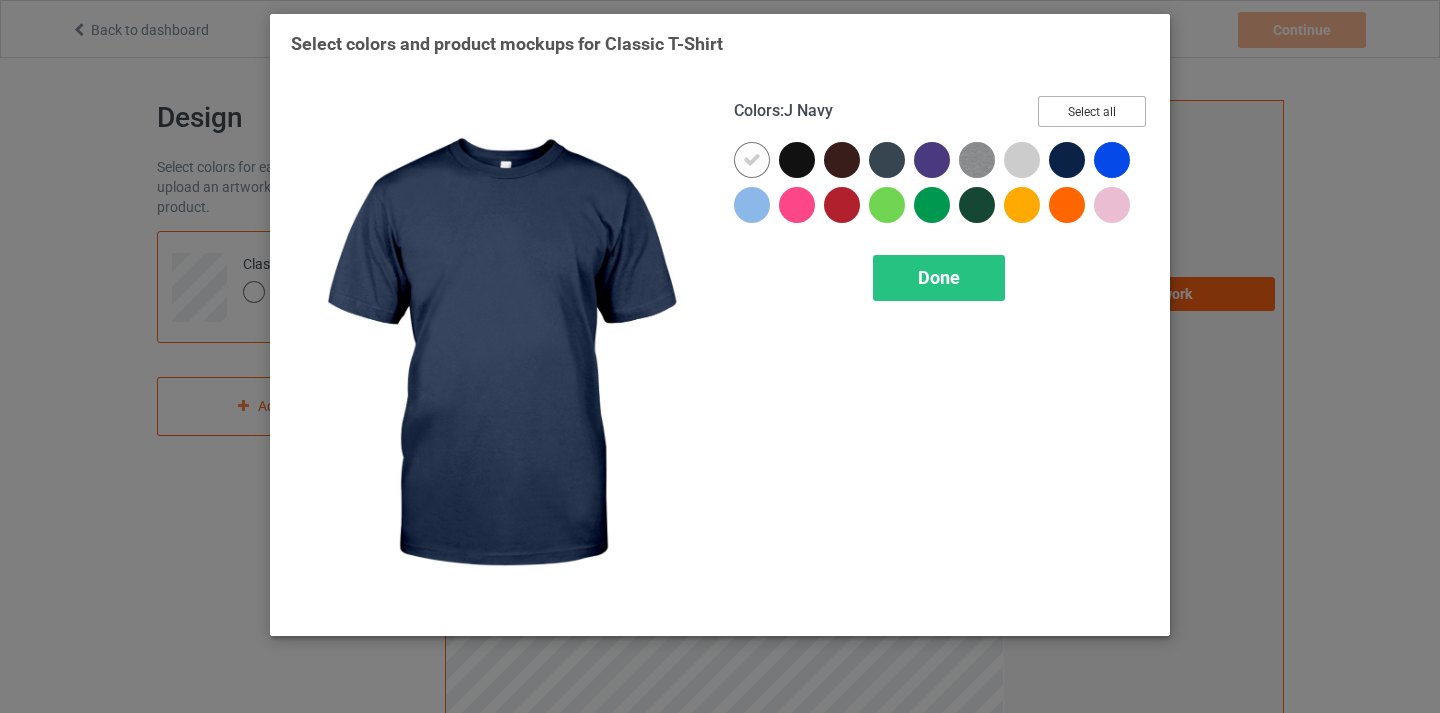 click on "Select all" at bounding box center (1092, 111) 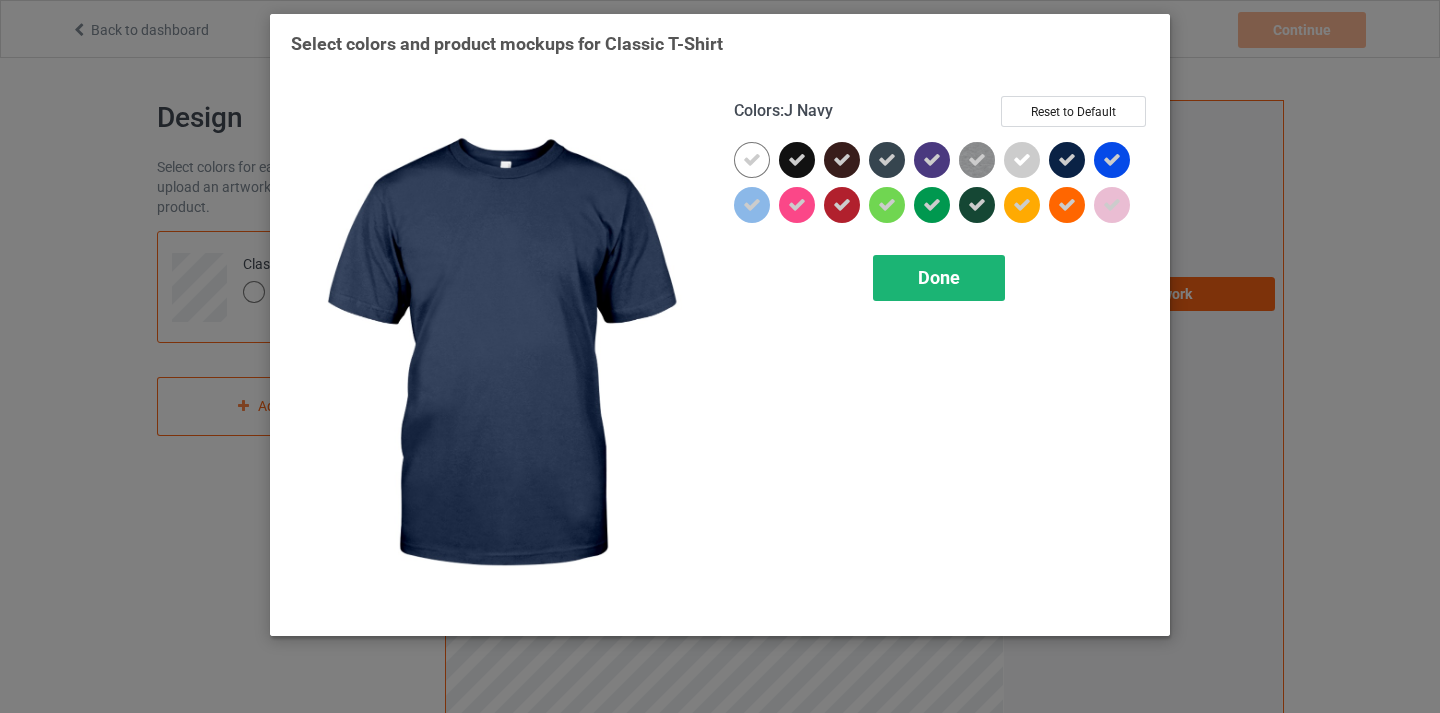 click on "Done" at bounding box center [939, 277] 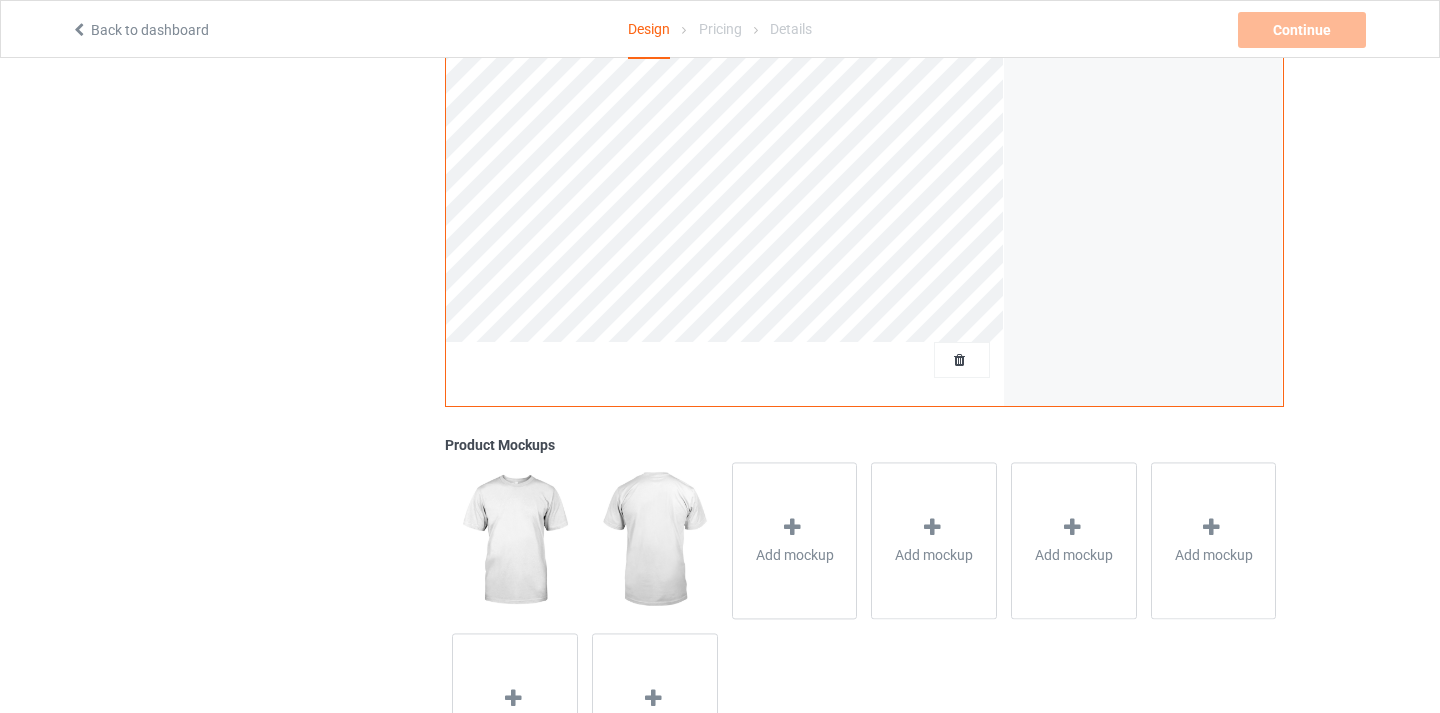 scroll, scrollTop: 500, scrollLeft: 0, axis: vertical 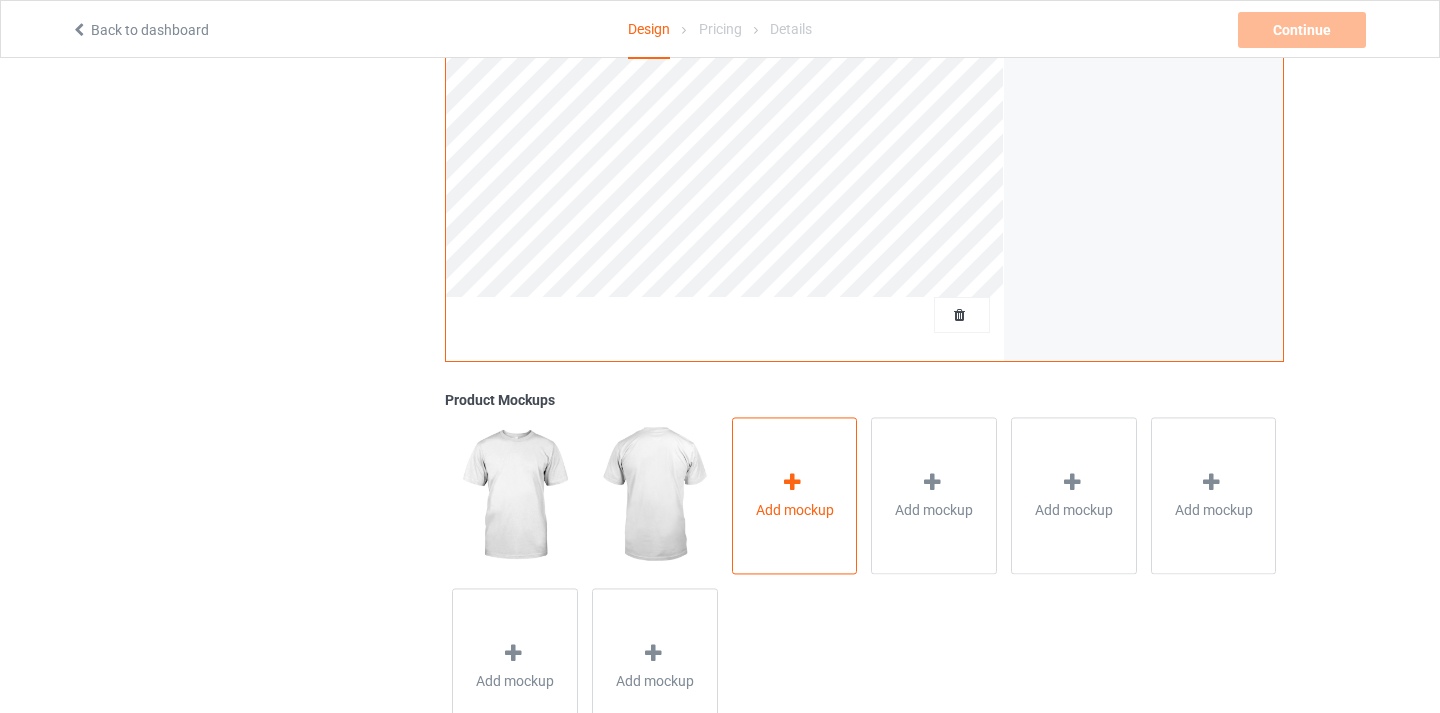 click on "Add mockup" at bounding box center (795, 495) 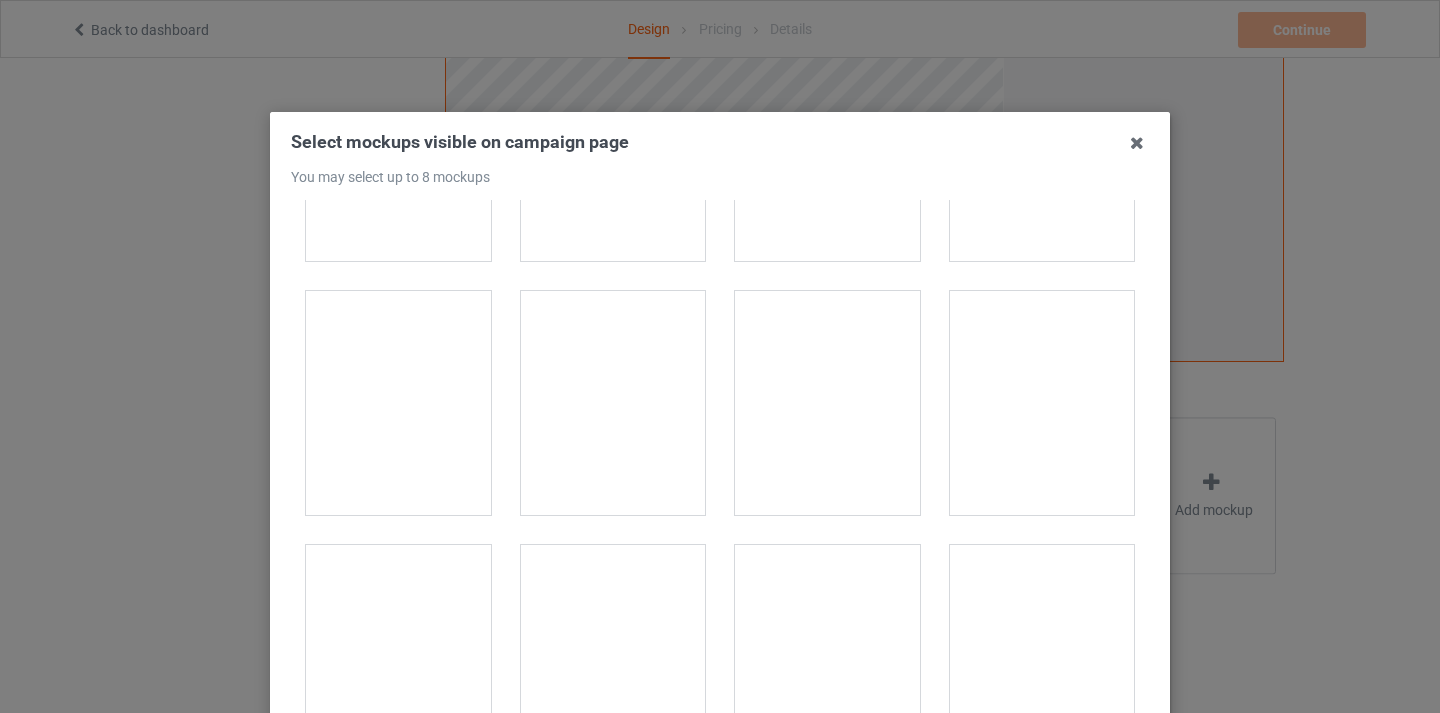 scroll, scrollTop: 28639, scrollLeft: 0, axis: vertical 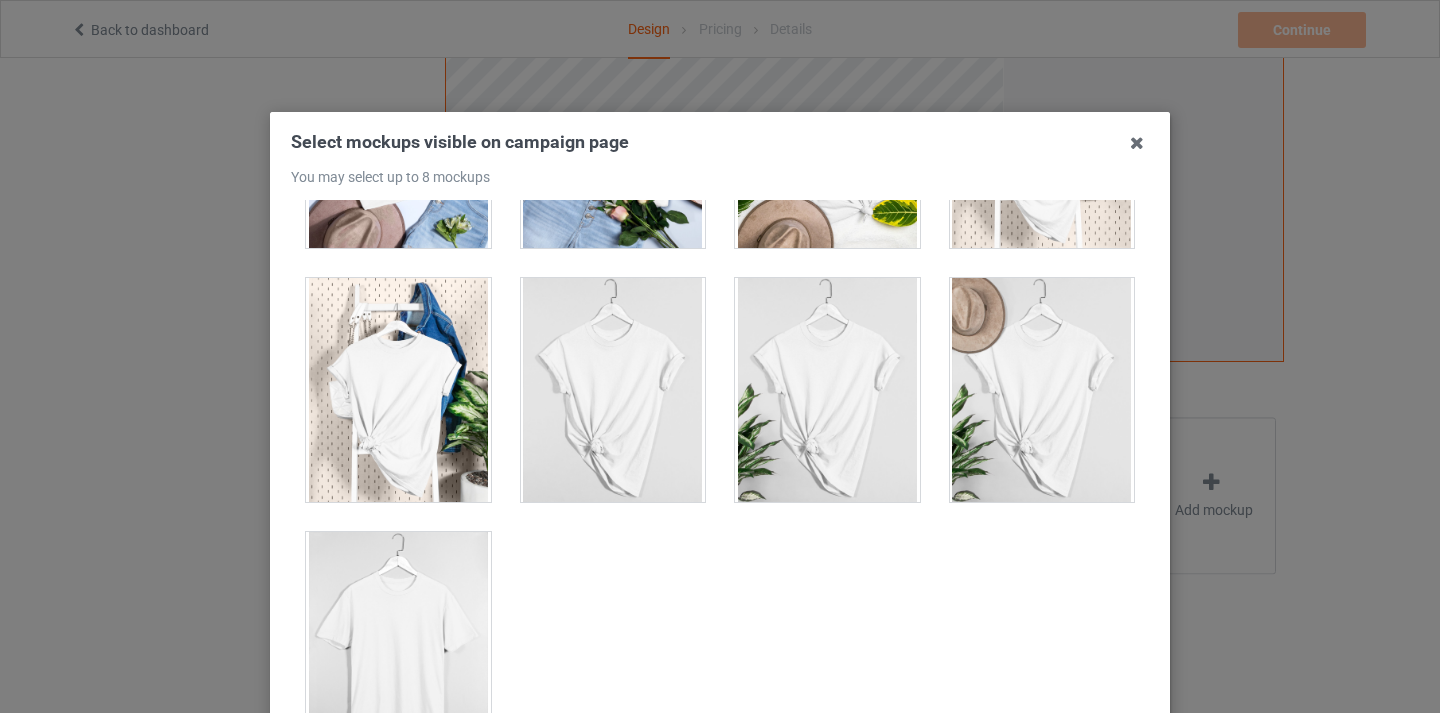 click at bounding box center [398, 644] 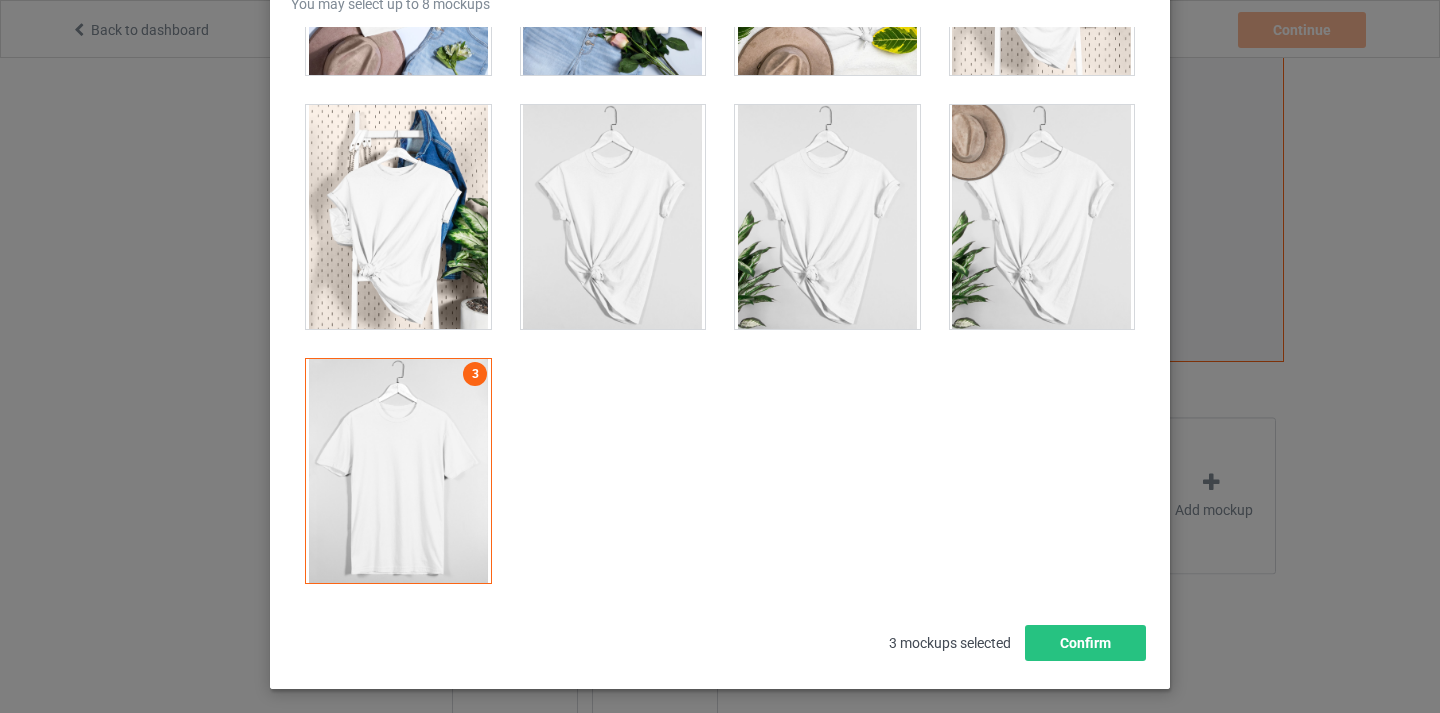 scroll, scrollTop: 174, scrollLeft: 0, axis: vertical 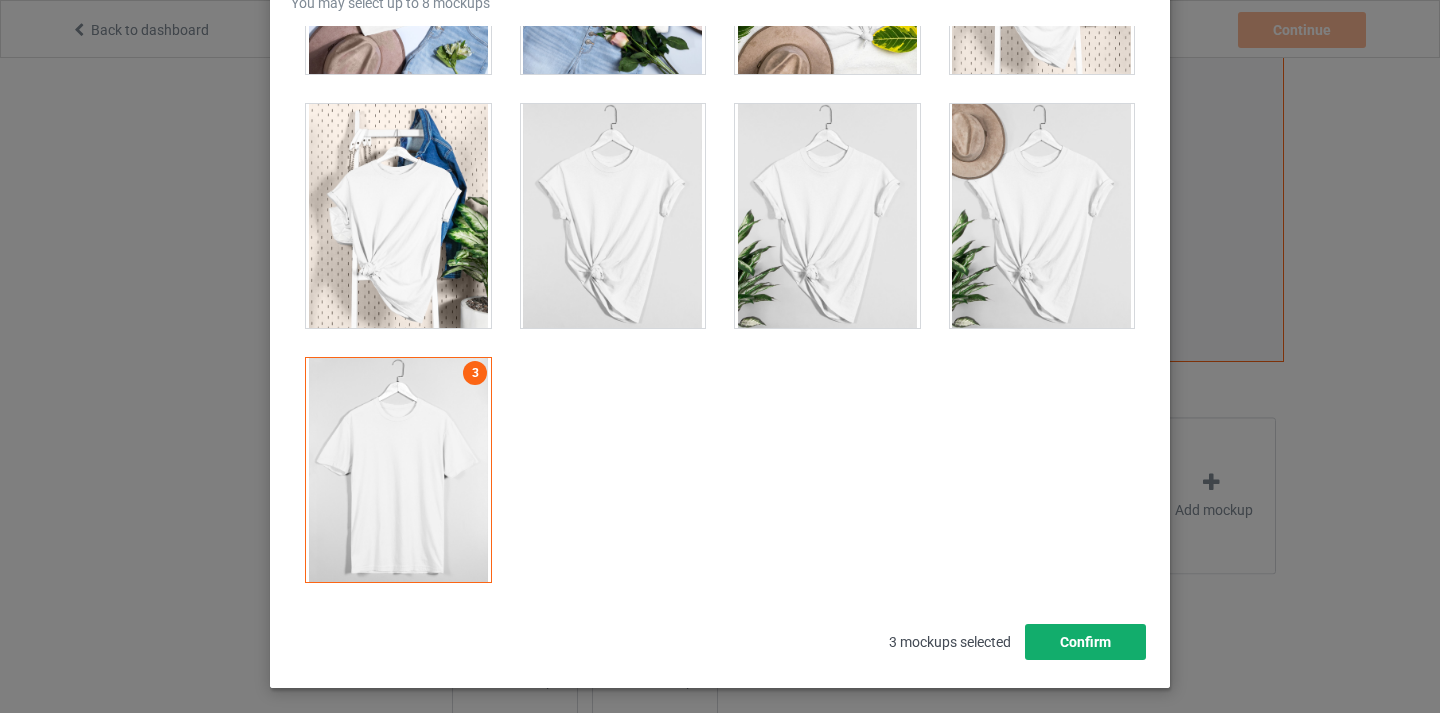 click on "Confirm" at bounding box center [1085, 642] 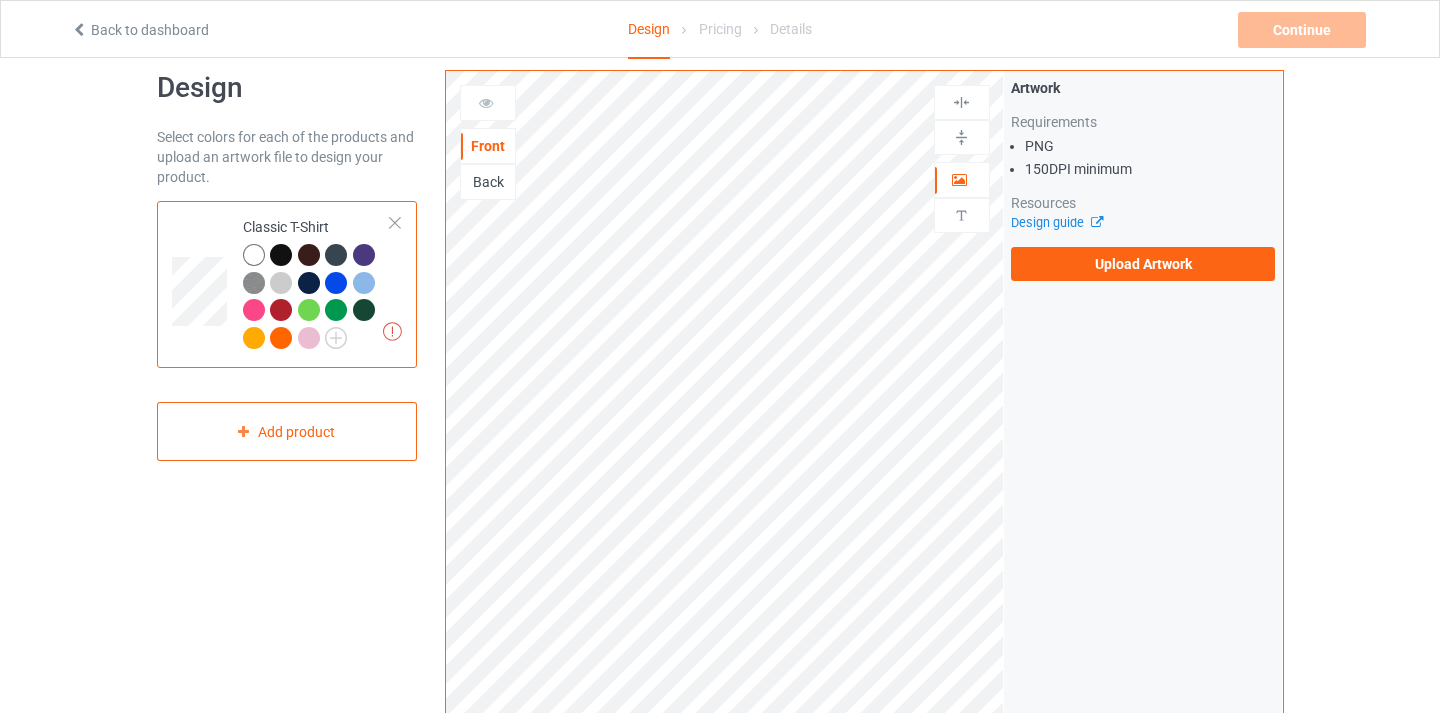 scroll, scrollTop: 0, scrollLeft: 0, axis: both 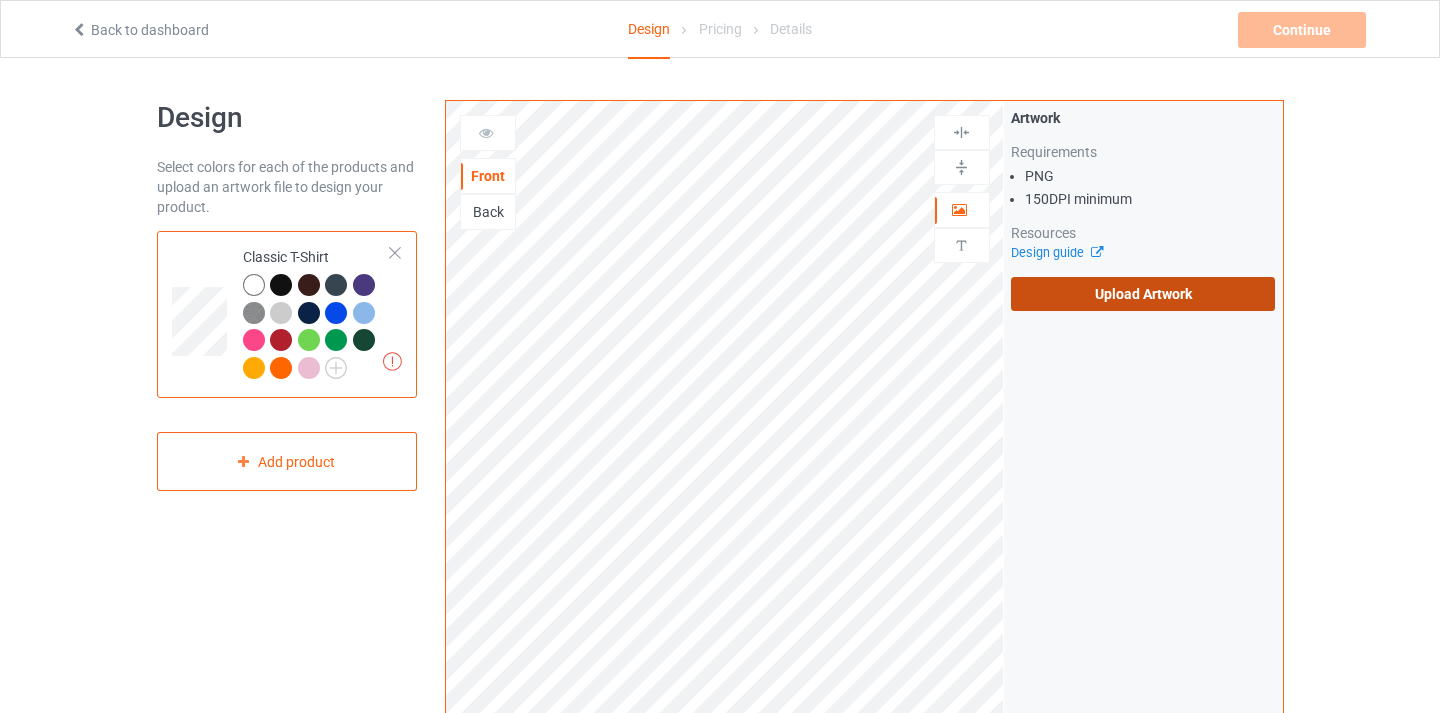 click on "Upload Artwork" at bounding box center [1143, 294] 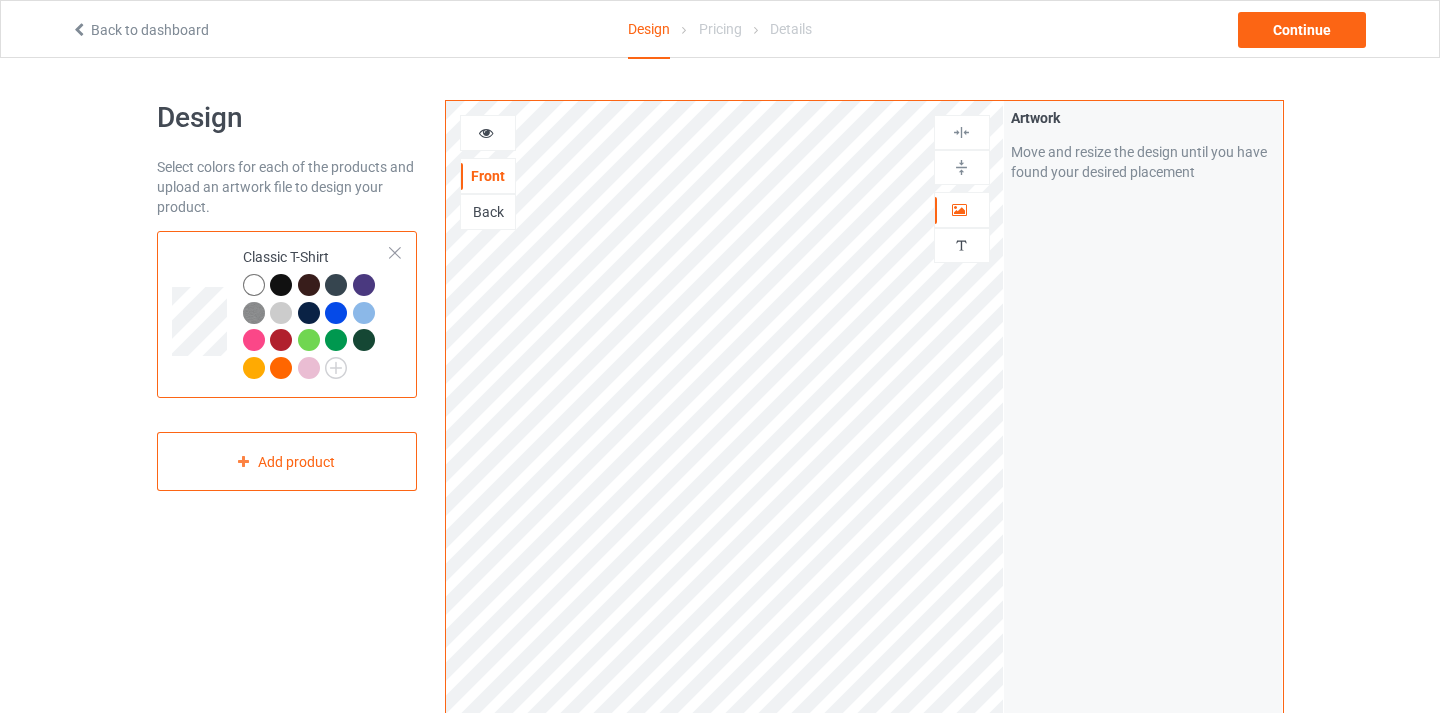 click at bounding box center [281, 285] 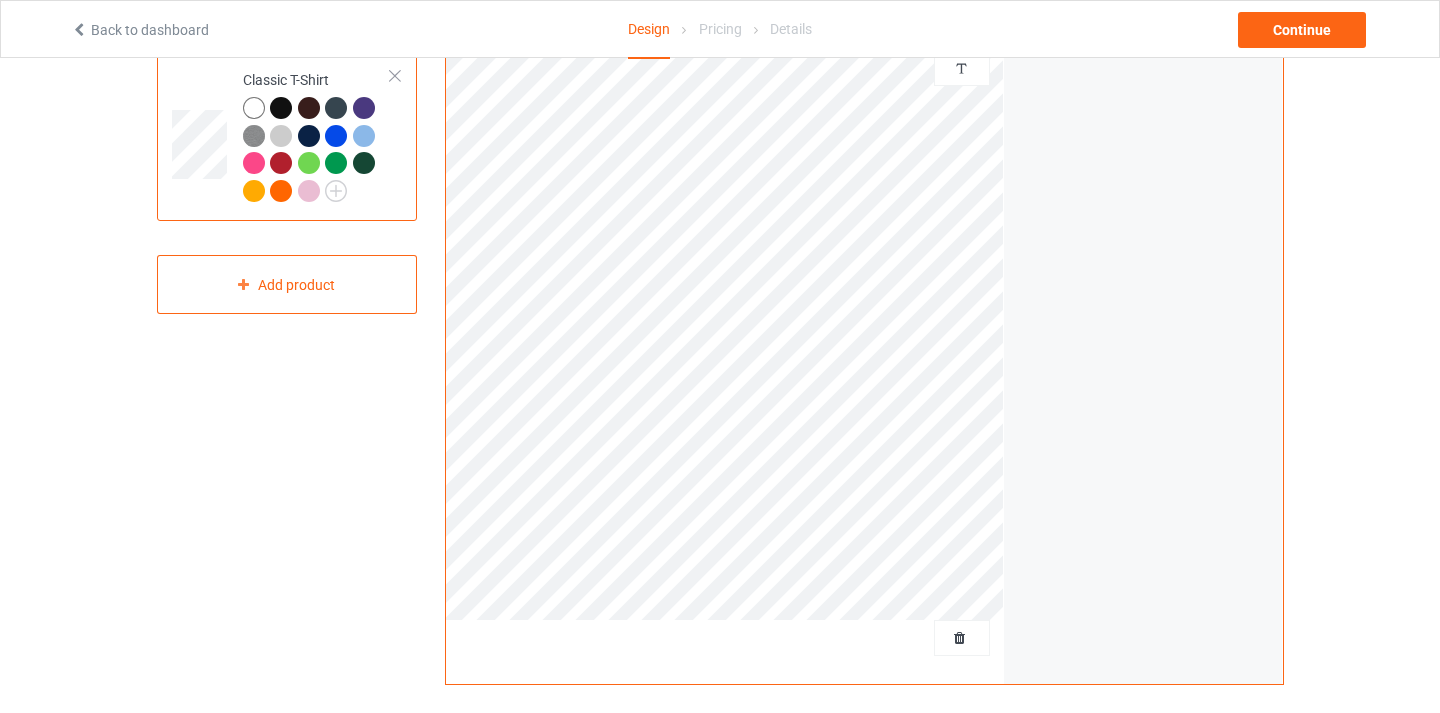 scroll, scrollTop: 0, scrollLeft: 0, axis: both 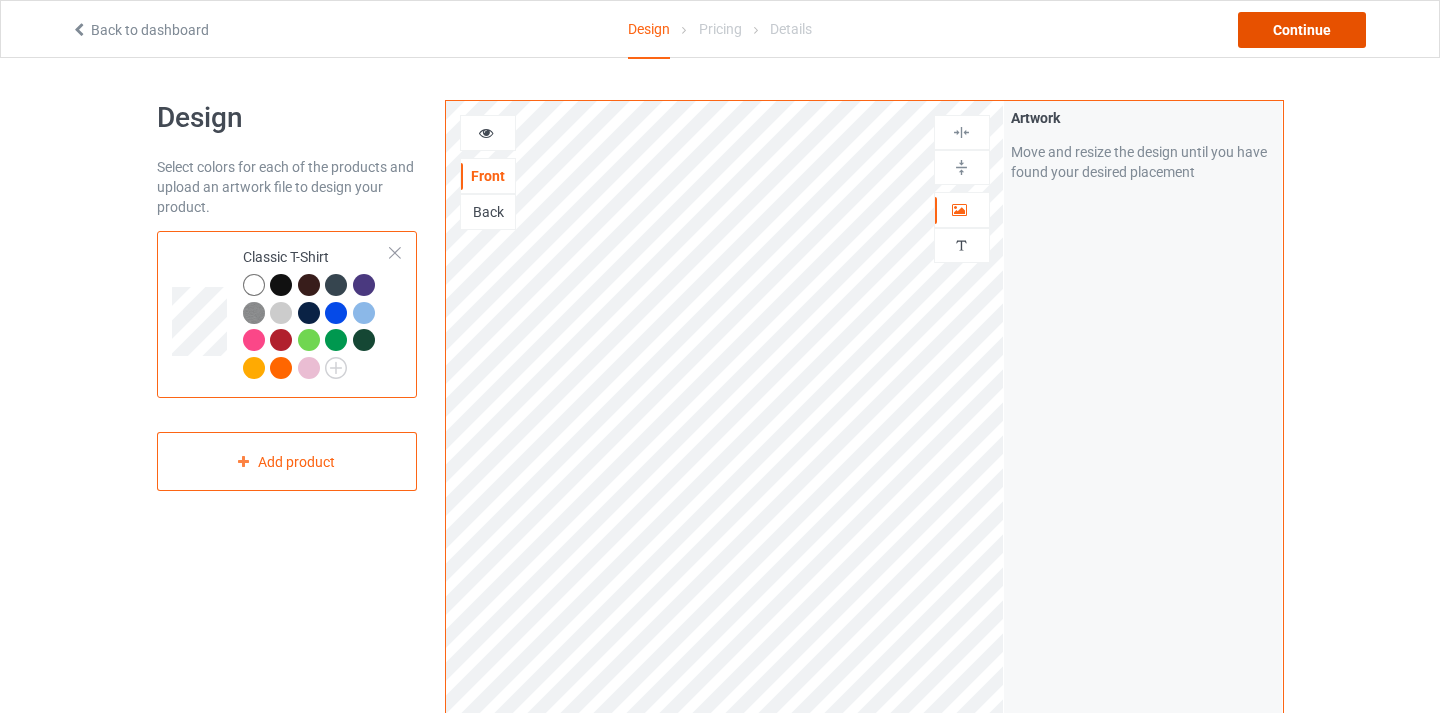 click on "Continue" at bounding box center [1302, 30] 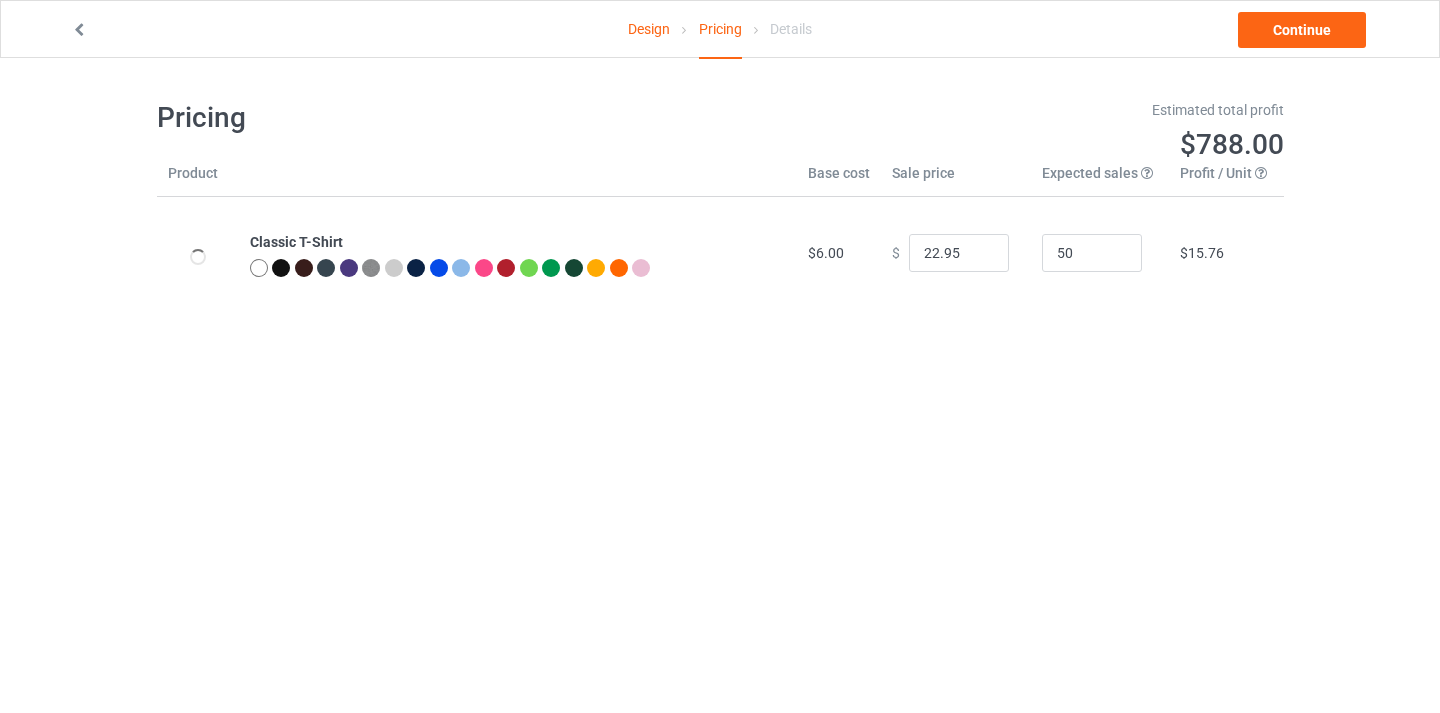 click on "Design Pricing Details Continue" at bounding box center [720, 29] 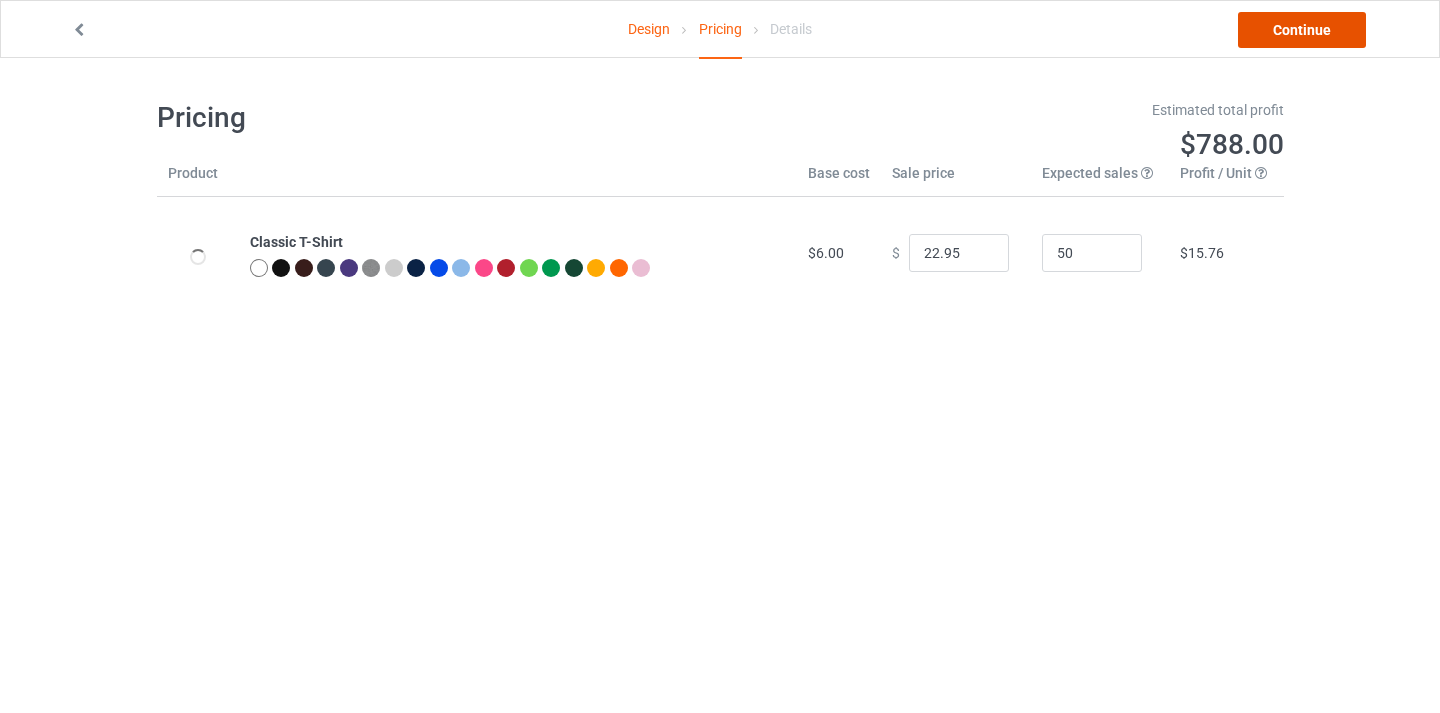 click on "Continue" at bounding box center [1302, 30] 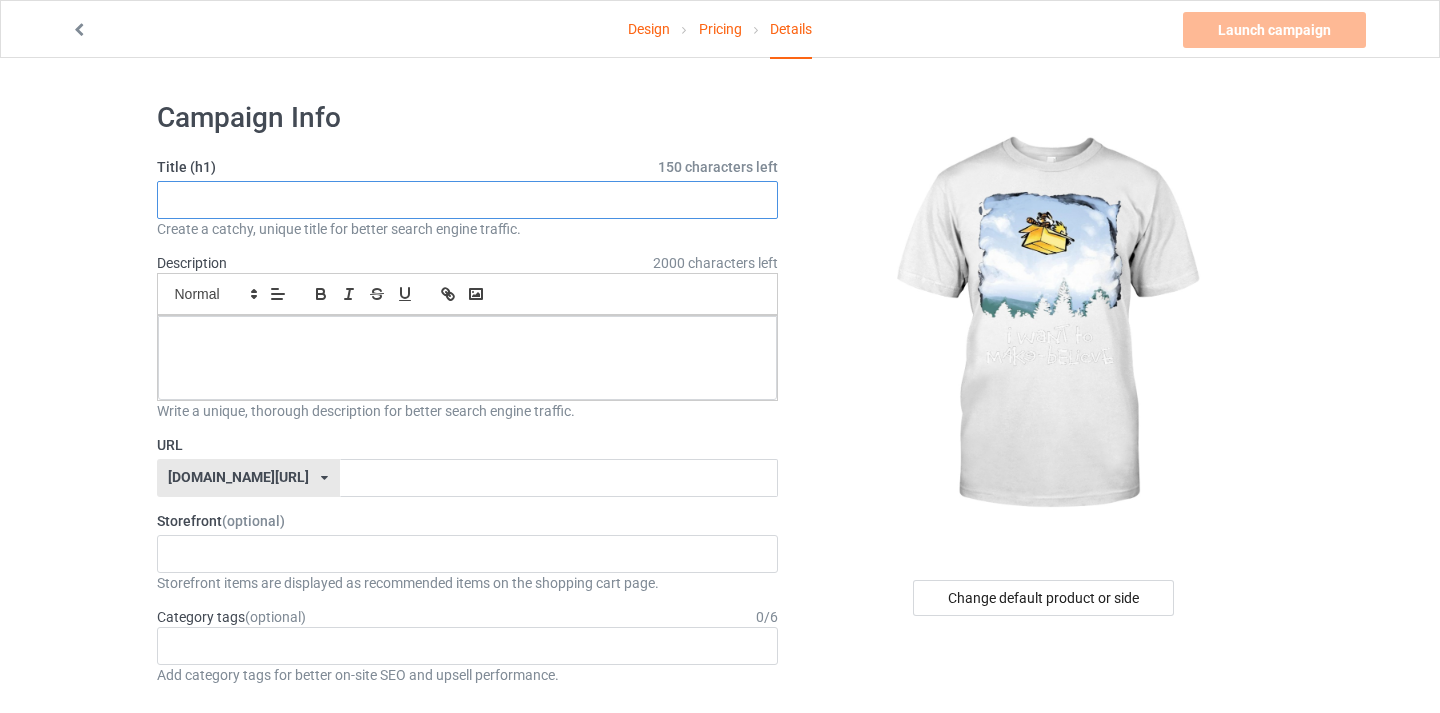 click at bounding box center [468, 200] 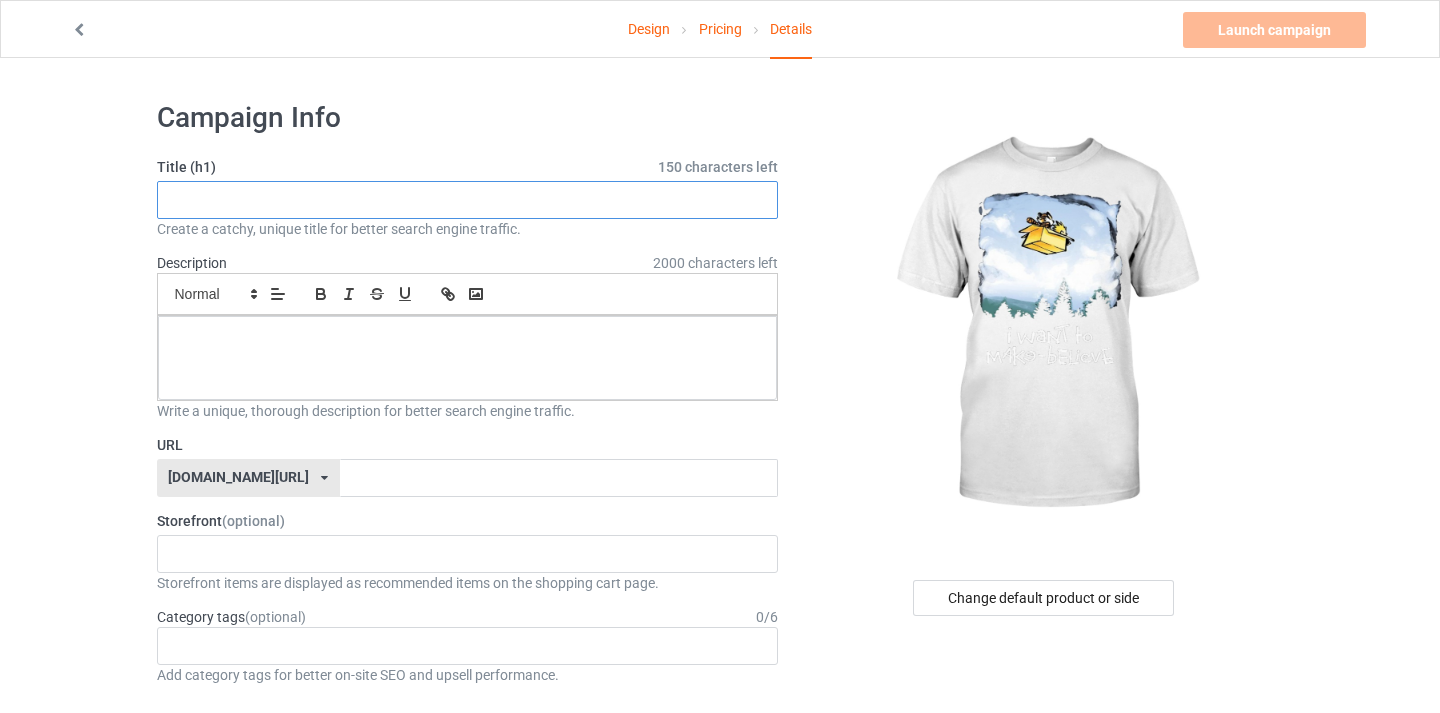 paste on "air [PERSON_NAME] and [PERSON_NAME]" 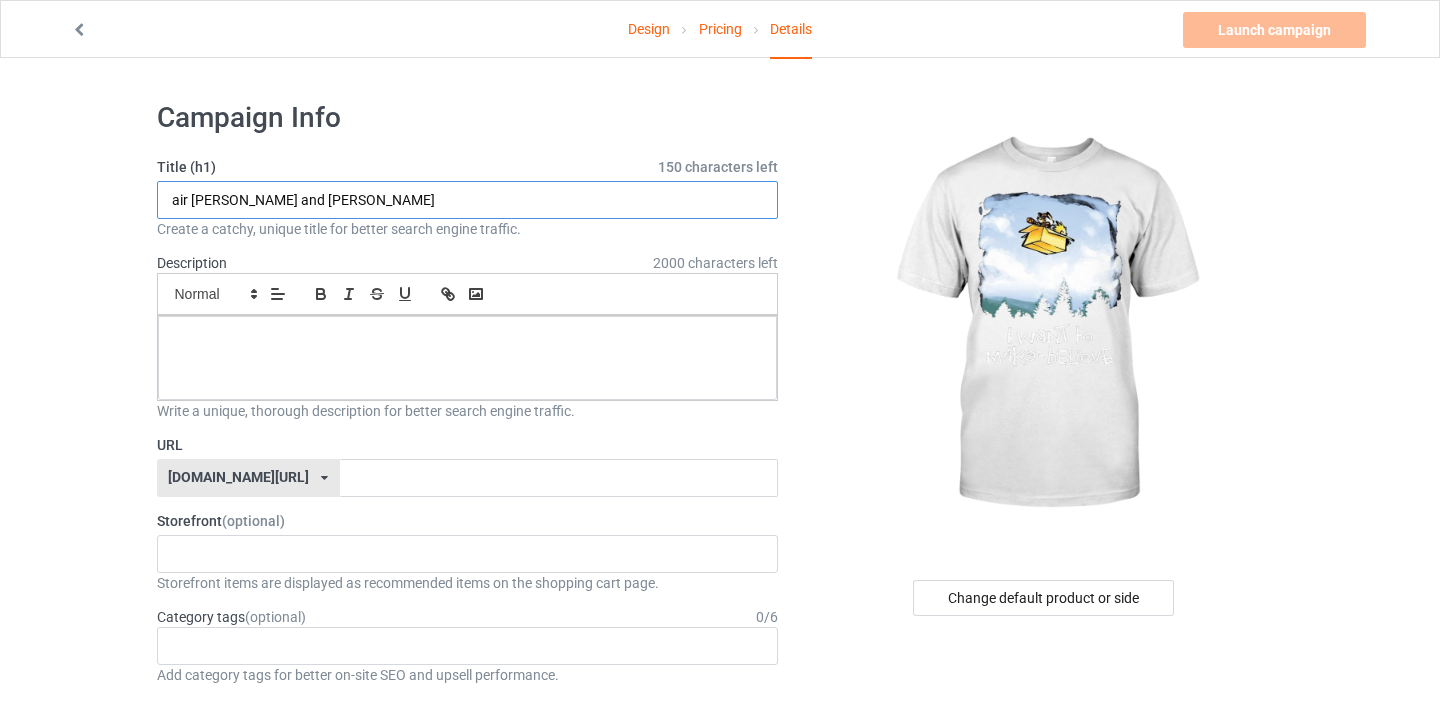 type on "air [PERSON_NAME] and [PERSON_NAME]" 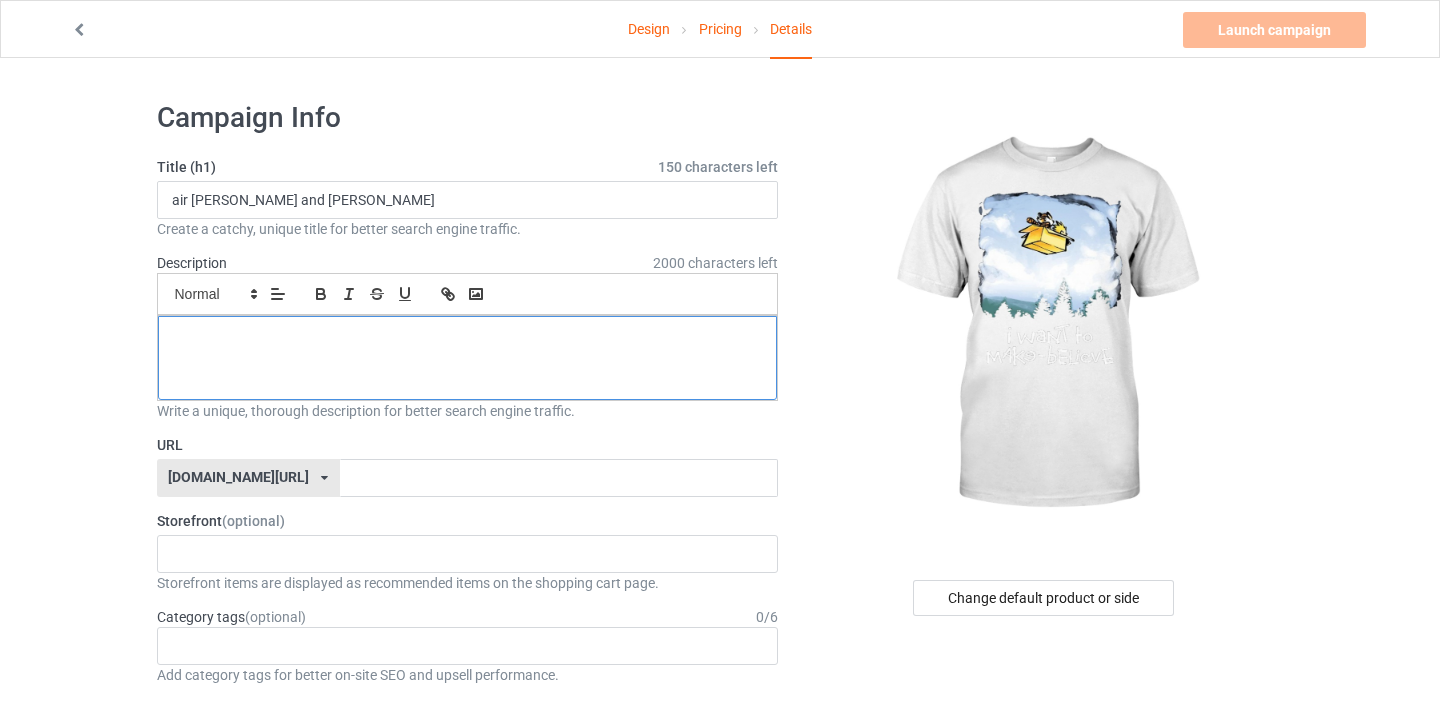 click at bounding box center [468, 358] 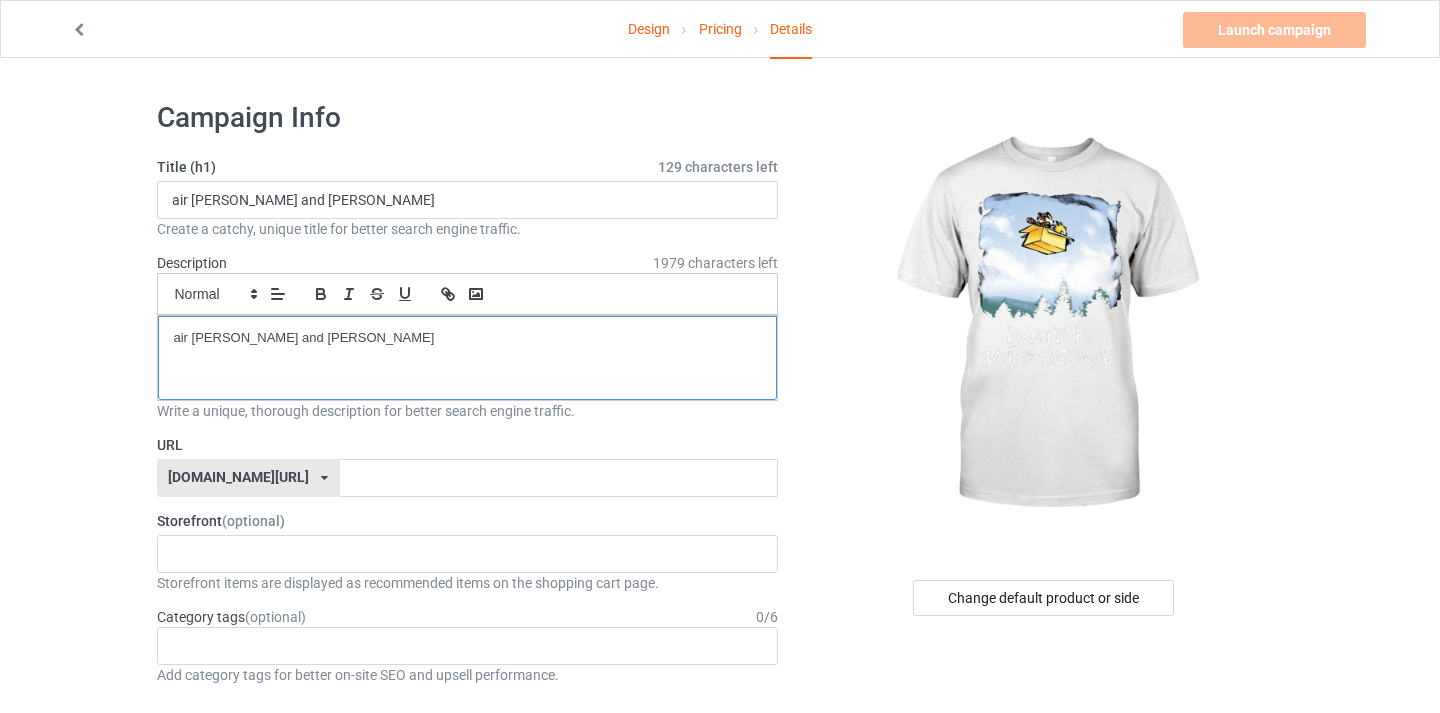 scroll, scrollTop: 0, scrollLeft: 0, axis: both 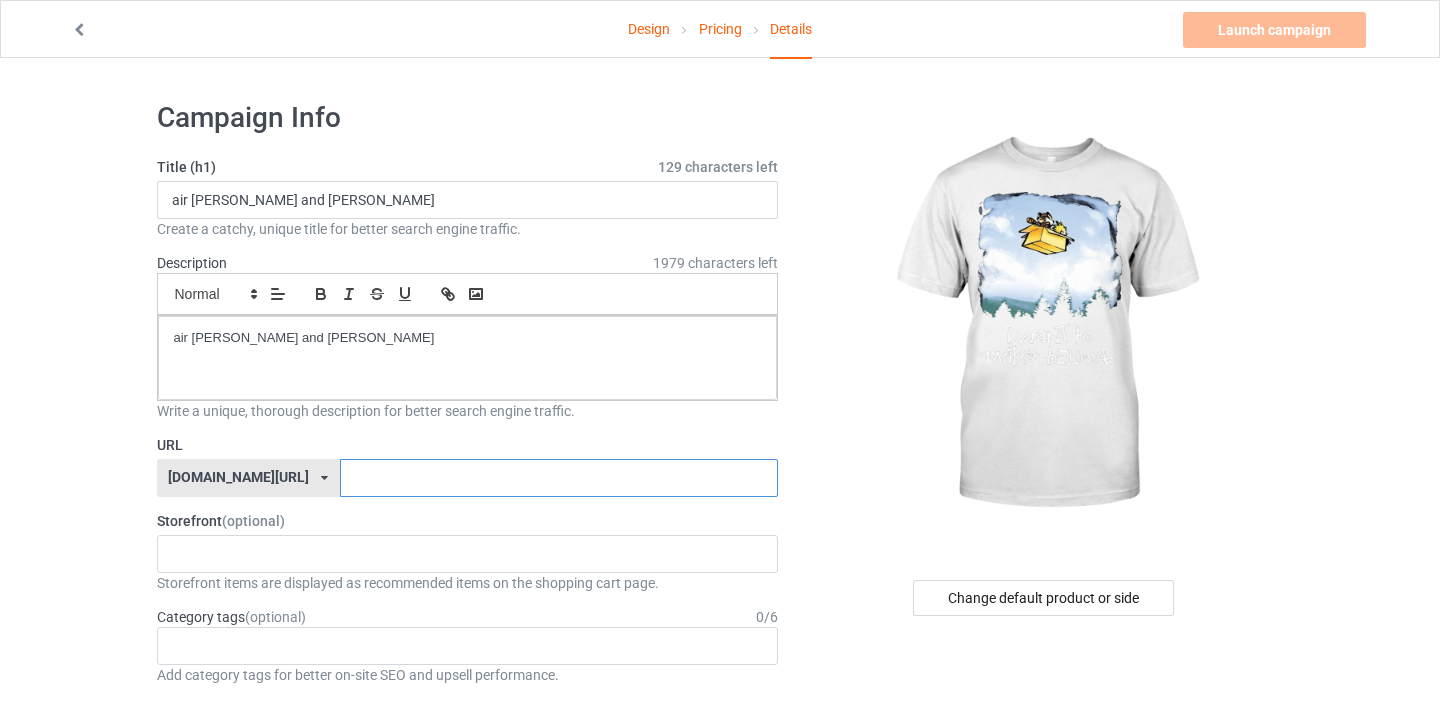 click at bounding box center (559, 478) 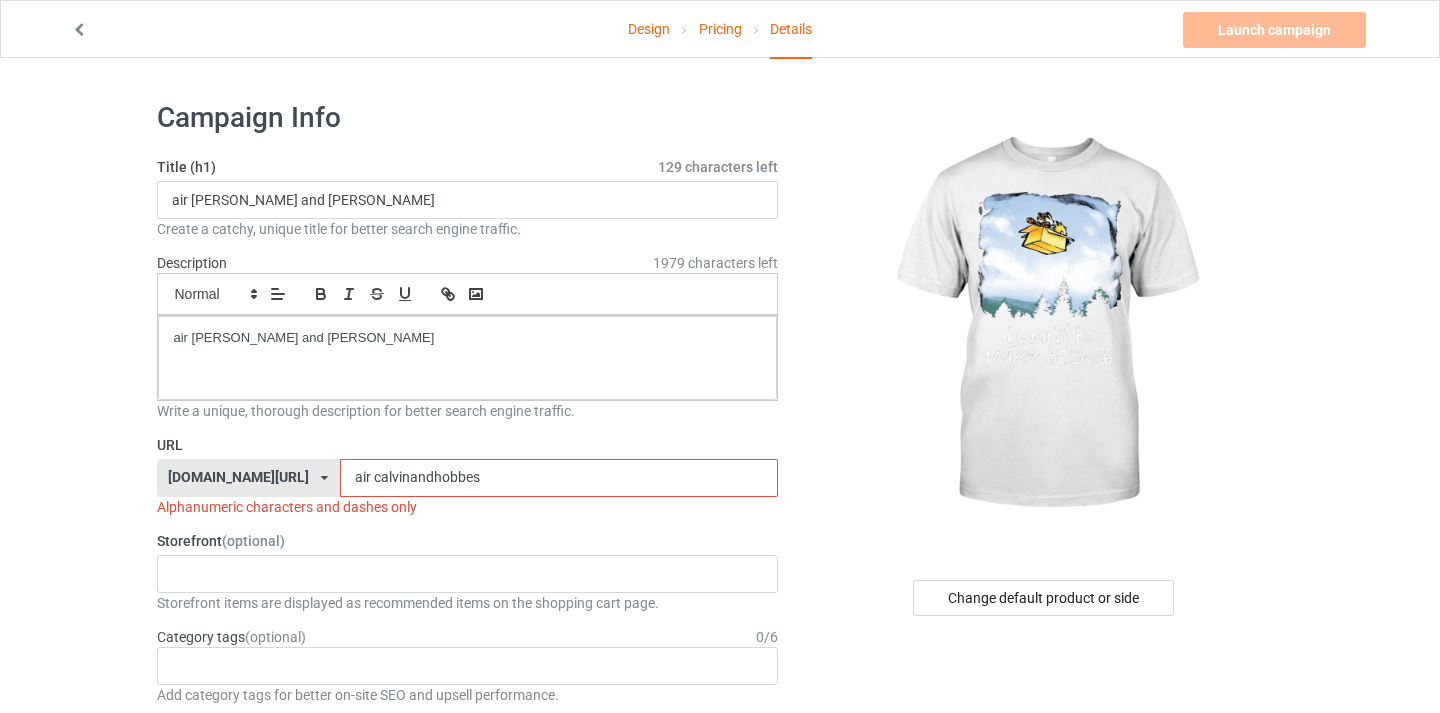 type on "aircalvinandhobbes" 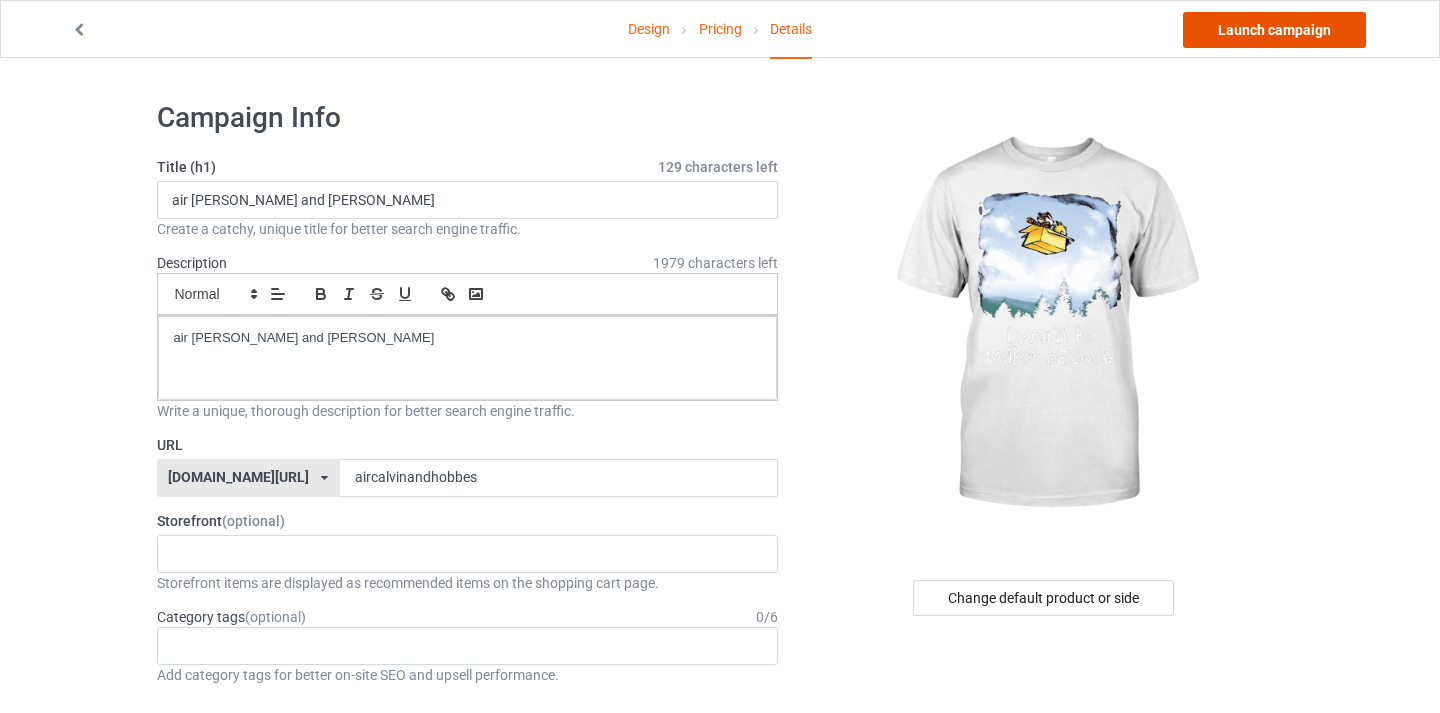 click on "Launch campaign" at bounding box center (1274, 30) 